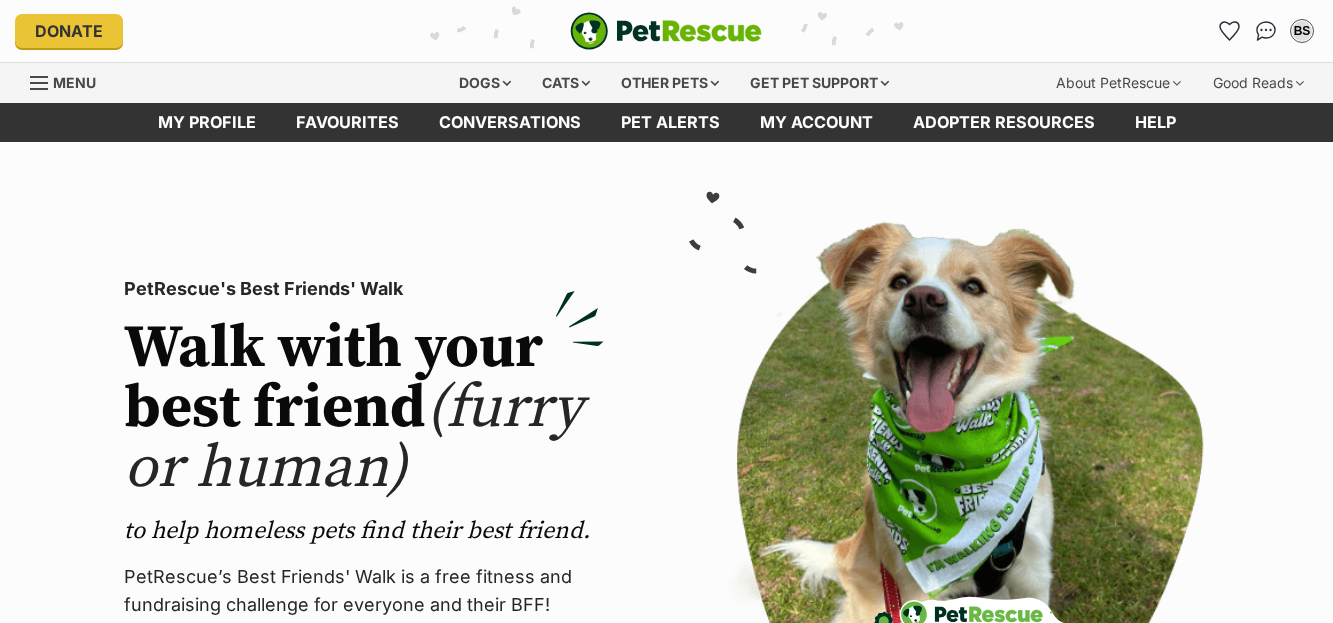 scroll, scrollTop: 0, scrollLeft: 0, axis: both 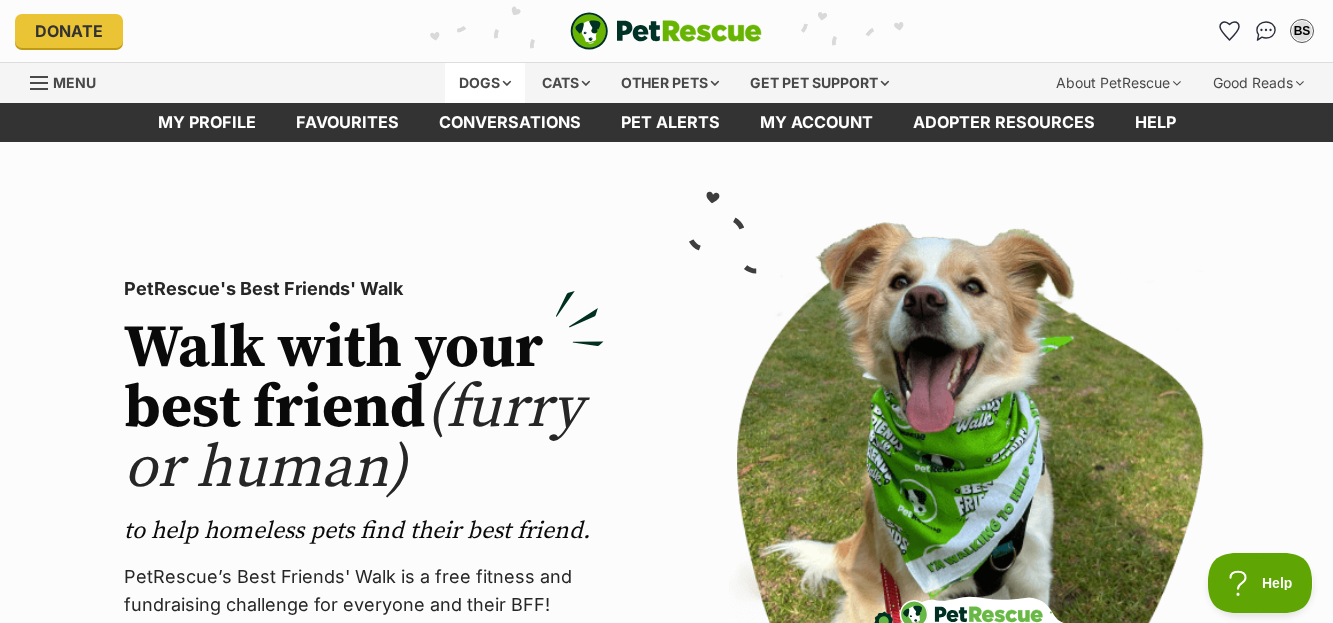 click on "Dogs" at bounding box center (485, 83) 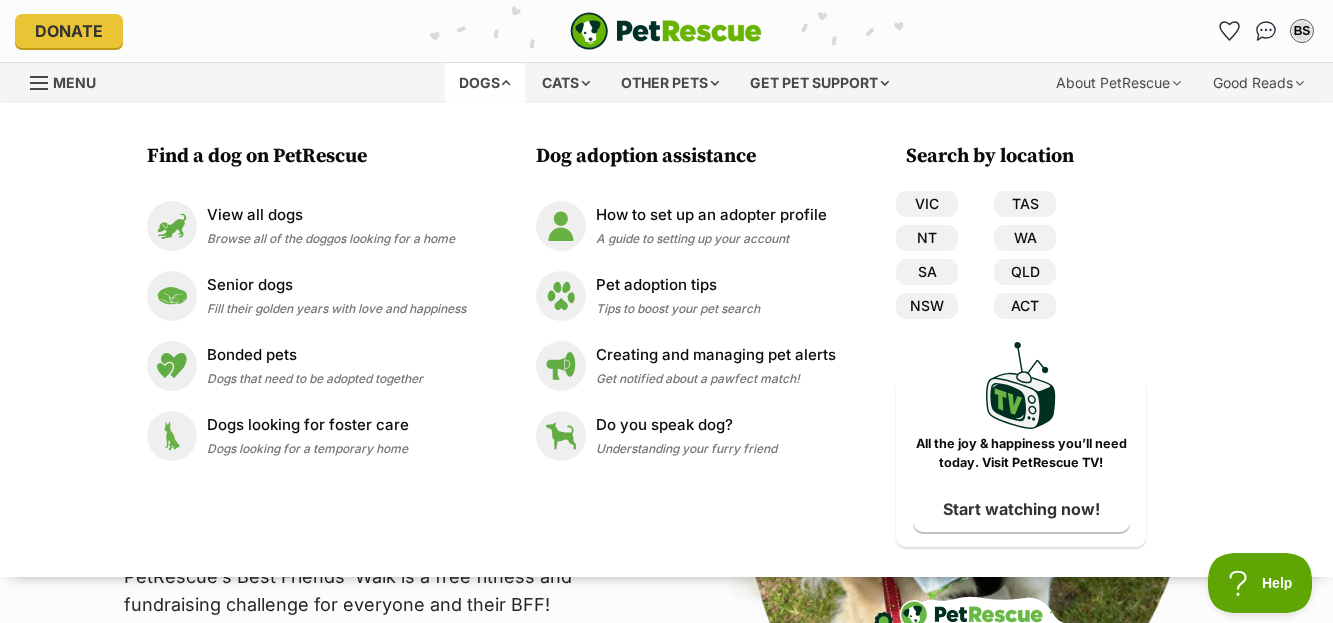 click on "Dogs" at bounding box center [485, 83] 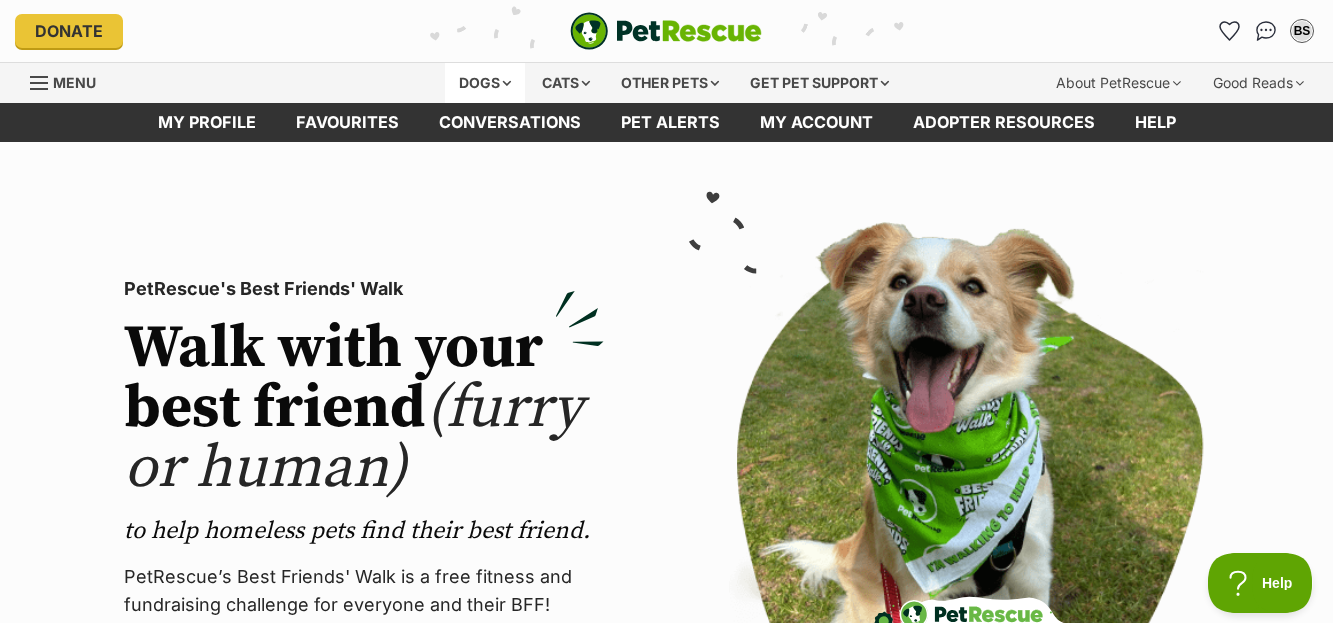 click on "Dogs" at bounding box center (485, 83) 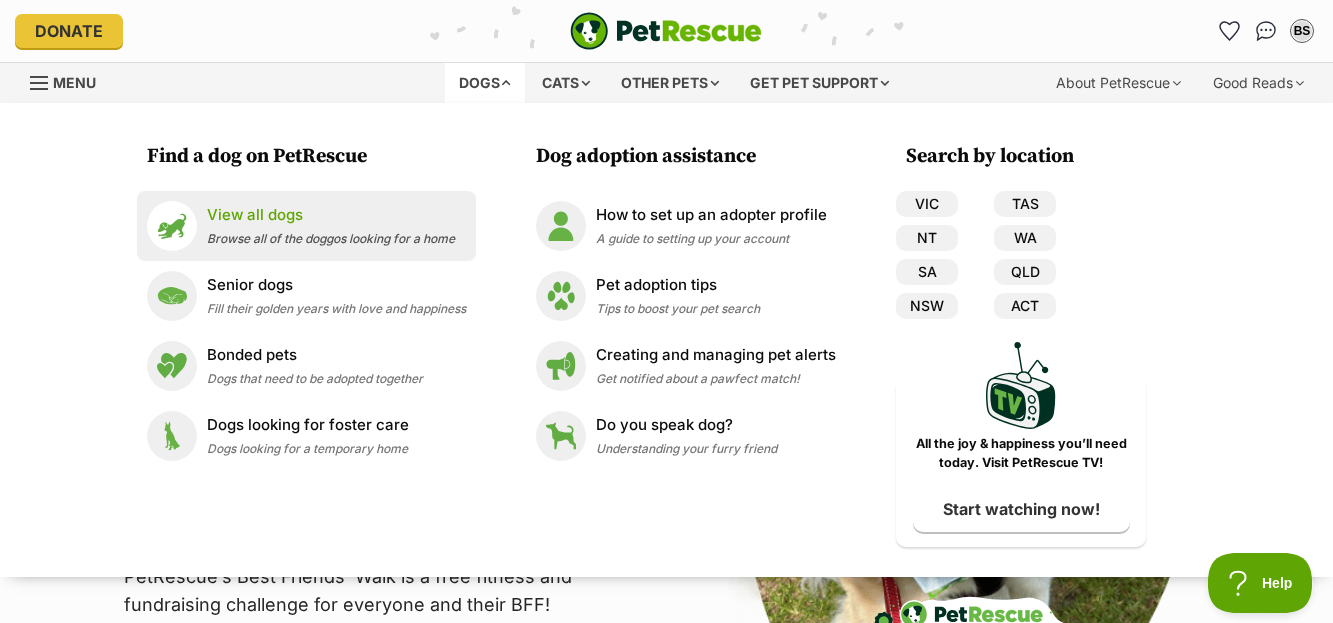 click on "View all dogs
Browse all of the doggos looking for a home" at bounding box center (331, 225) 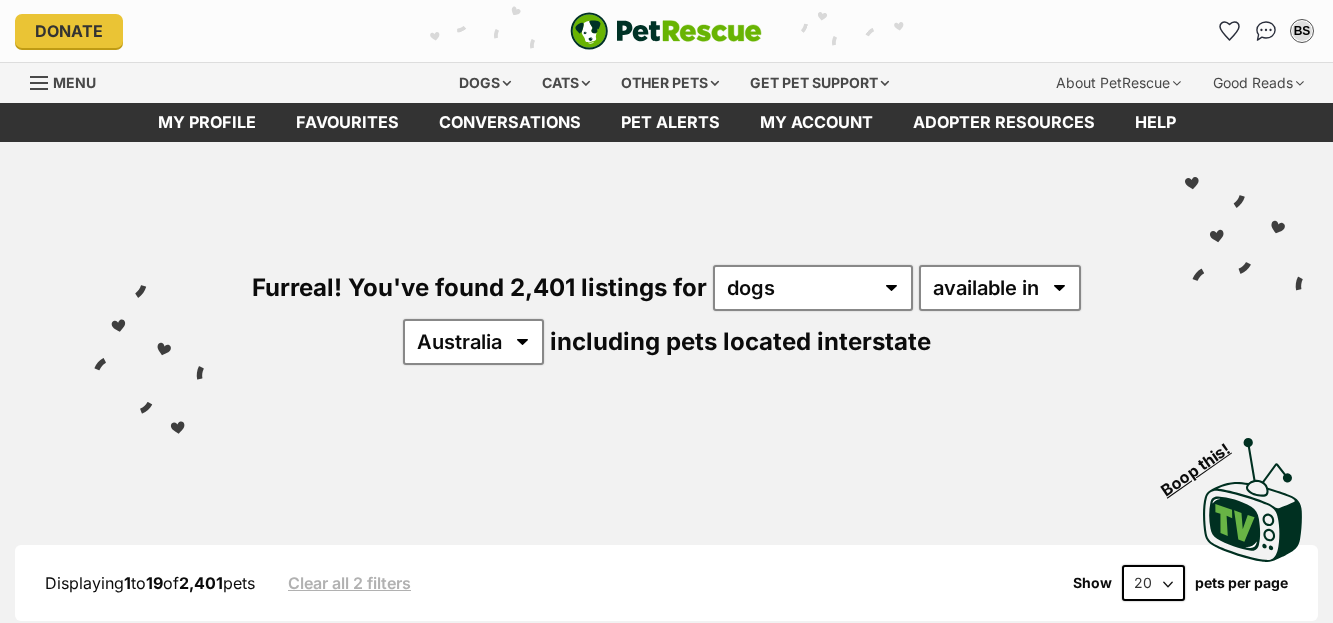 scroll, scrollTop: 0, scrollLeft: 0, axis: both 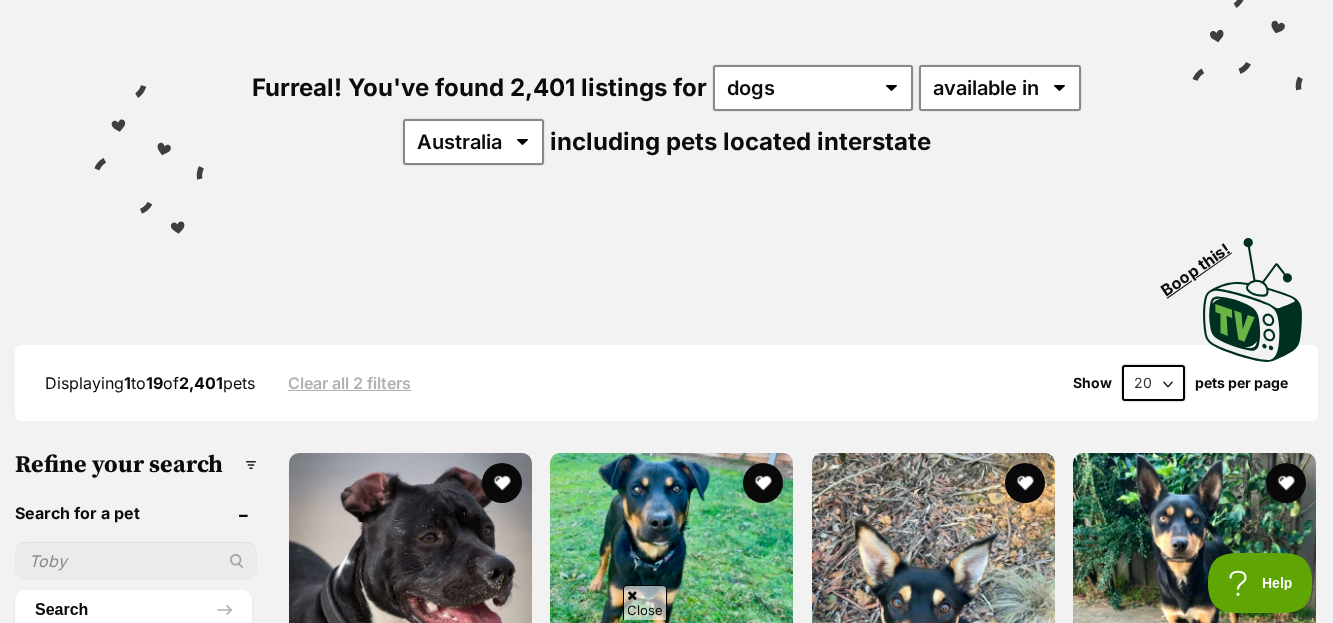 click on "20 40 60" at bounding box center [1153, 383] 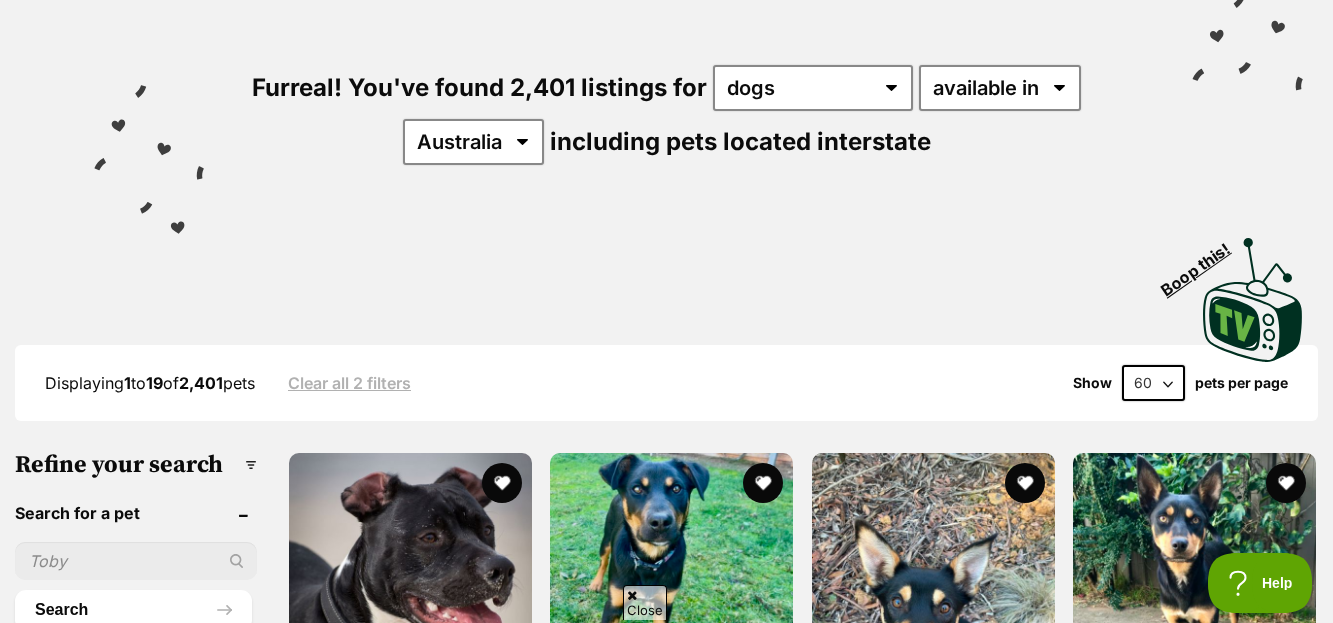 click on "20 40 60" at bounding box center [1153, 383] 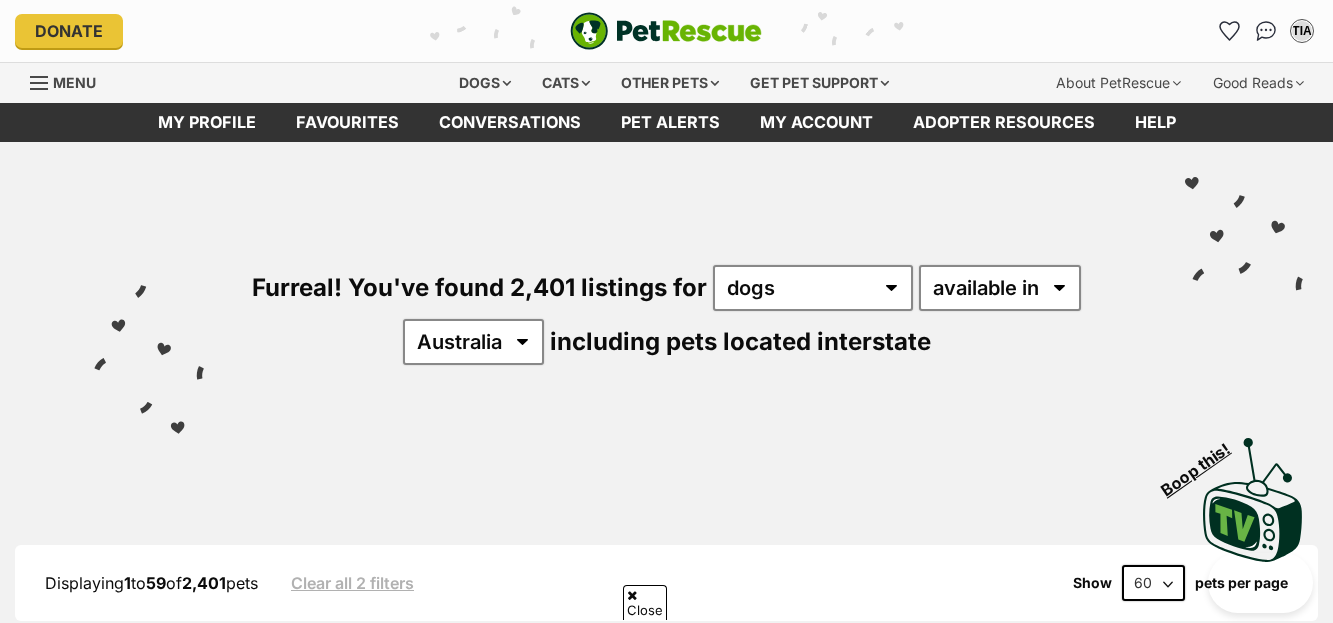 scroll, scrollTop: 545, scrollLeft: 0, axis: vertical 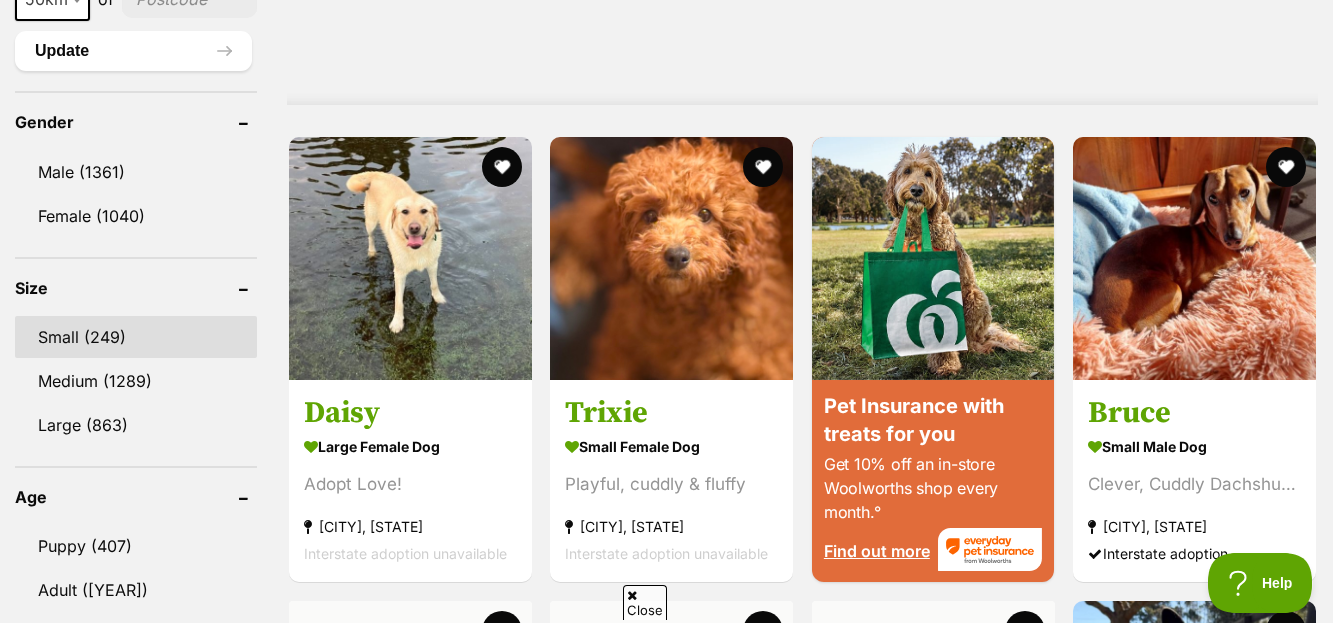 click on "Small (249)" at bounding box center (136, 337) 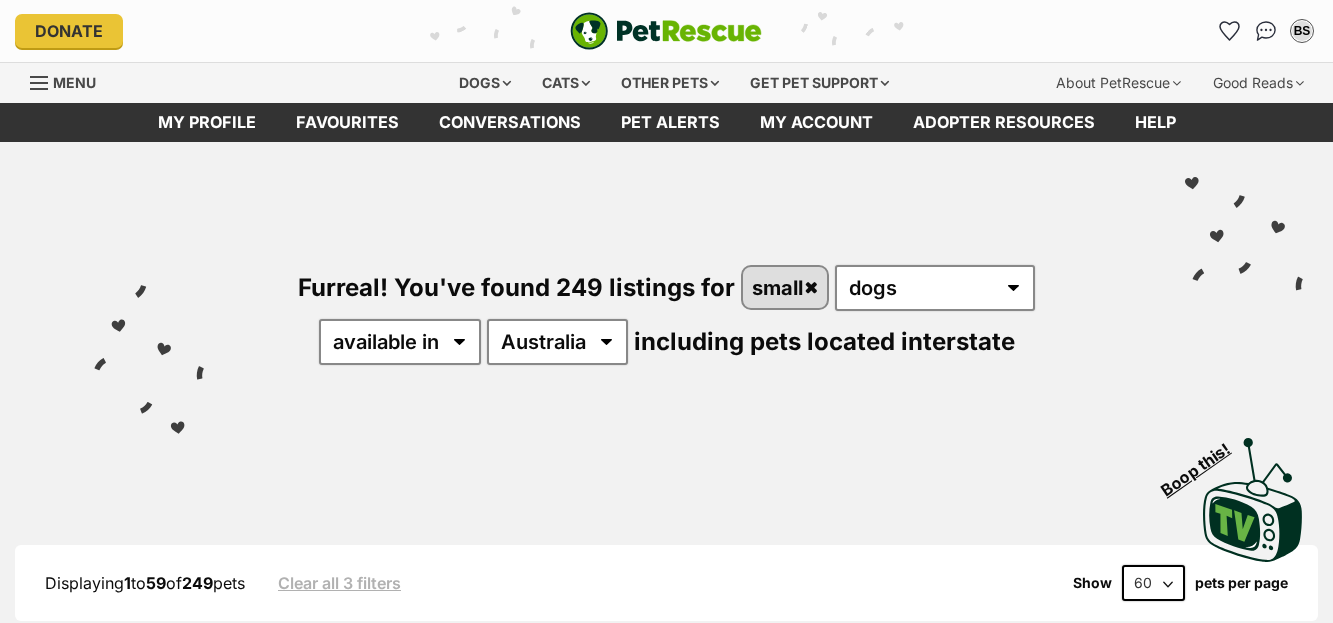 scroll, scrollTop: 0, scrollLeft: 0, axis: both 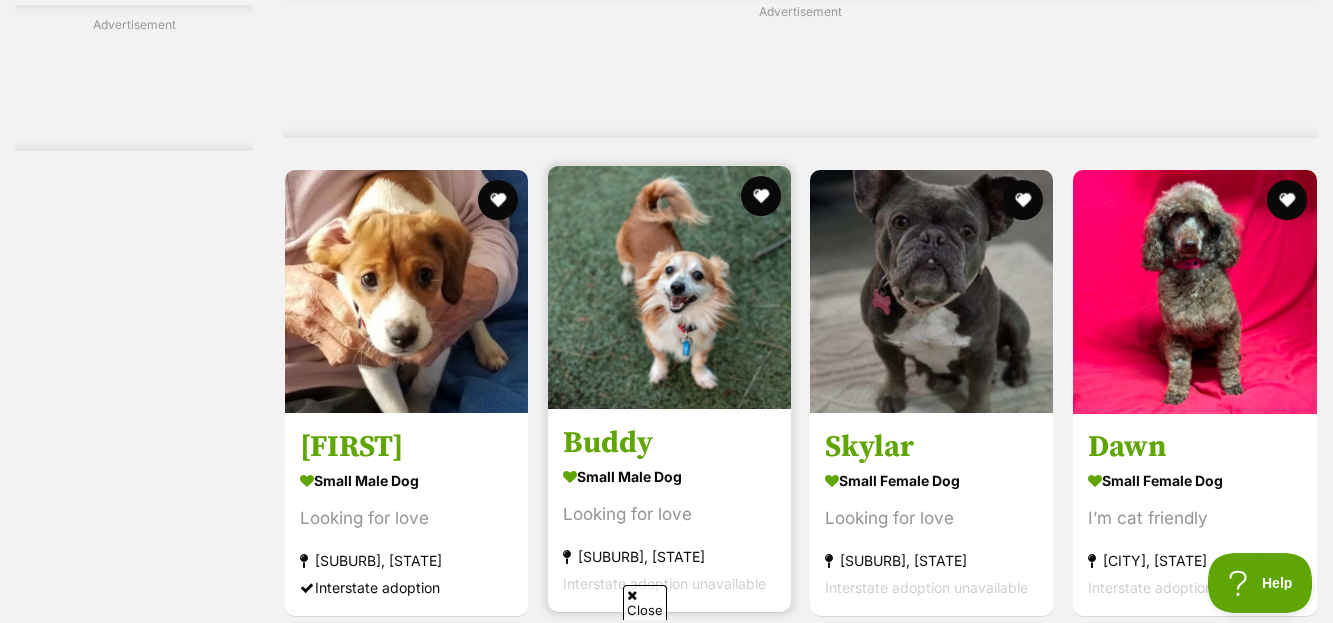 click on "small male Dog" at bounding box center [669, 476] 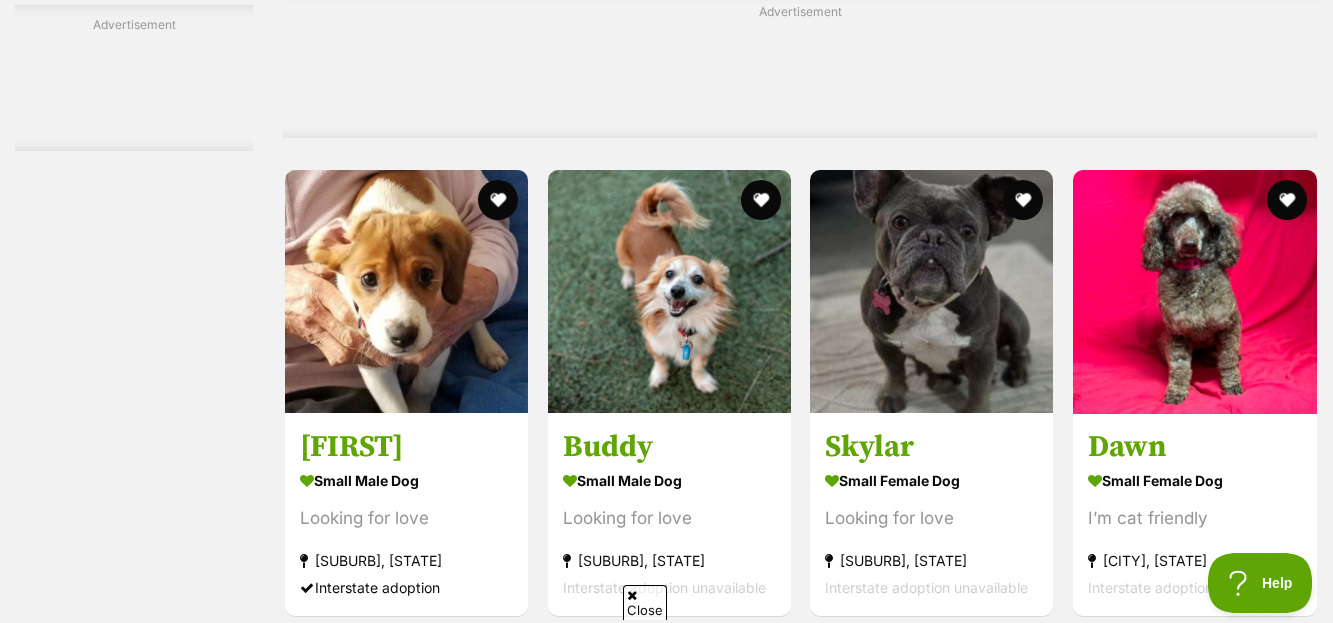 scroll, scrollTop: 9265, scrollLeft: 0, axis: vertical 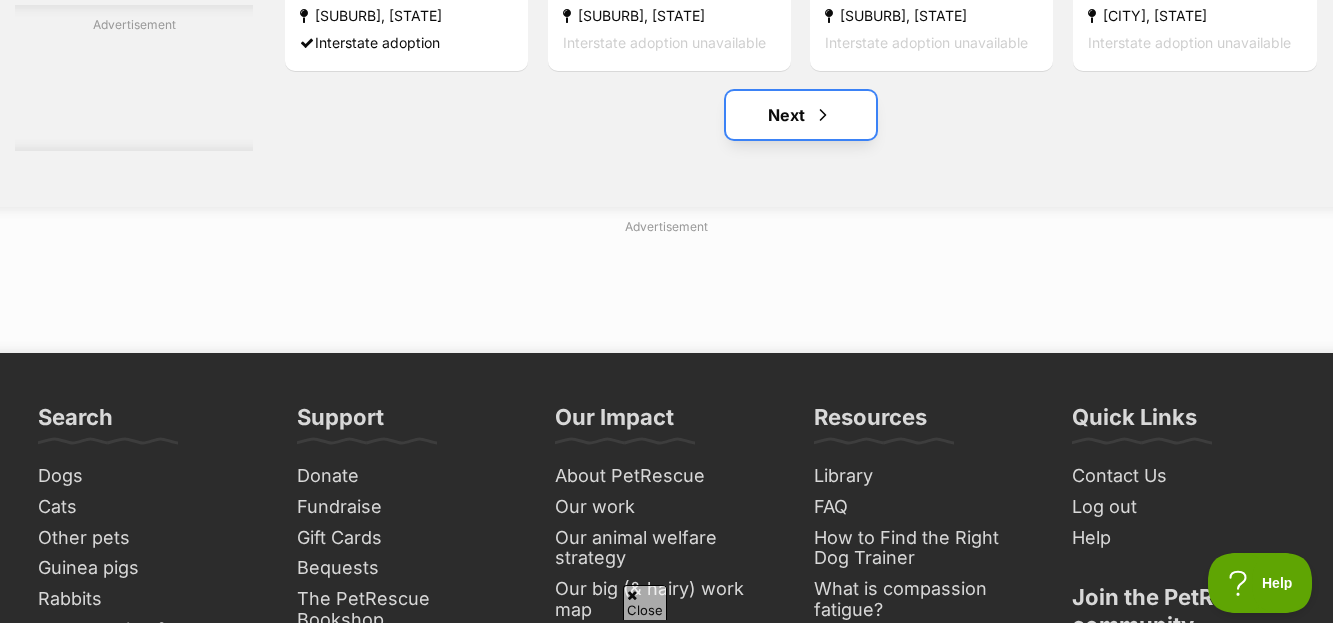 click on "Next" at bounding box center [801, 115] 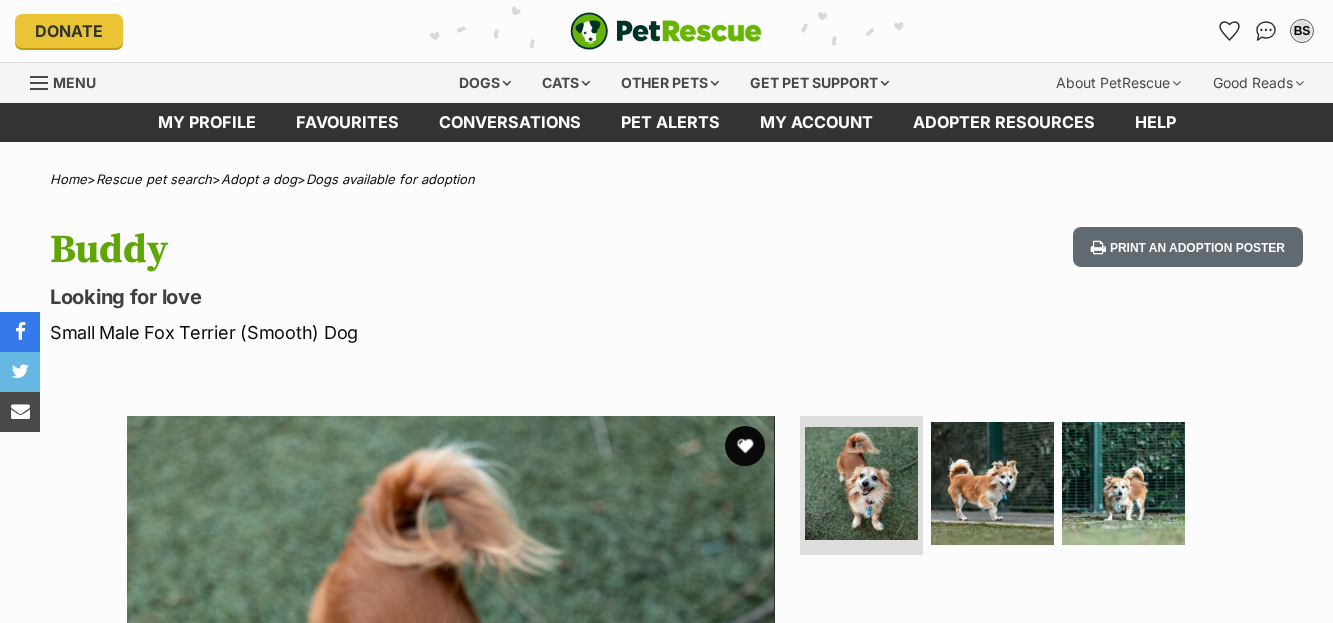 scroll, scrollTop: 0, scrollLeft: 0, axis: both 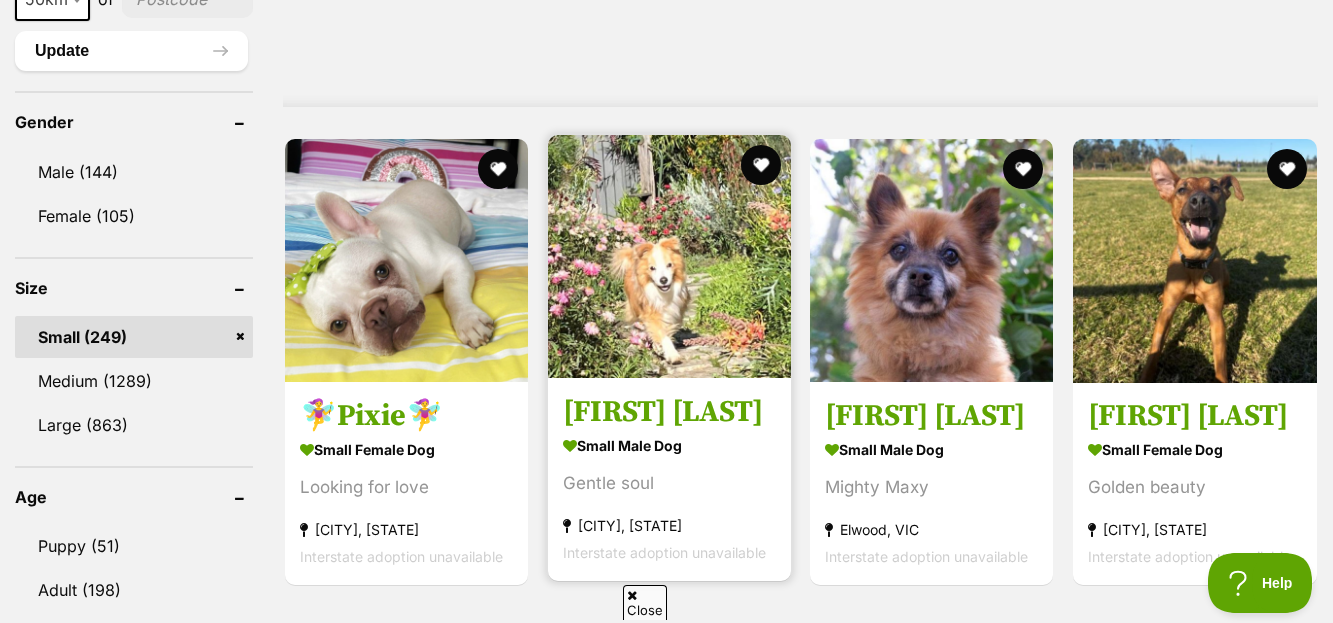 click on "[NAME]" at bounding box center [669, 412] 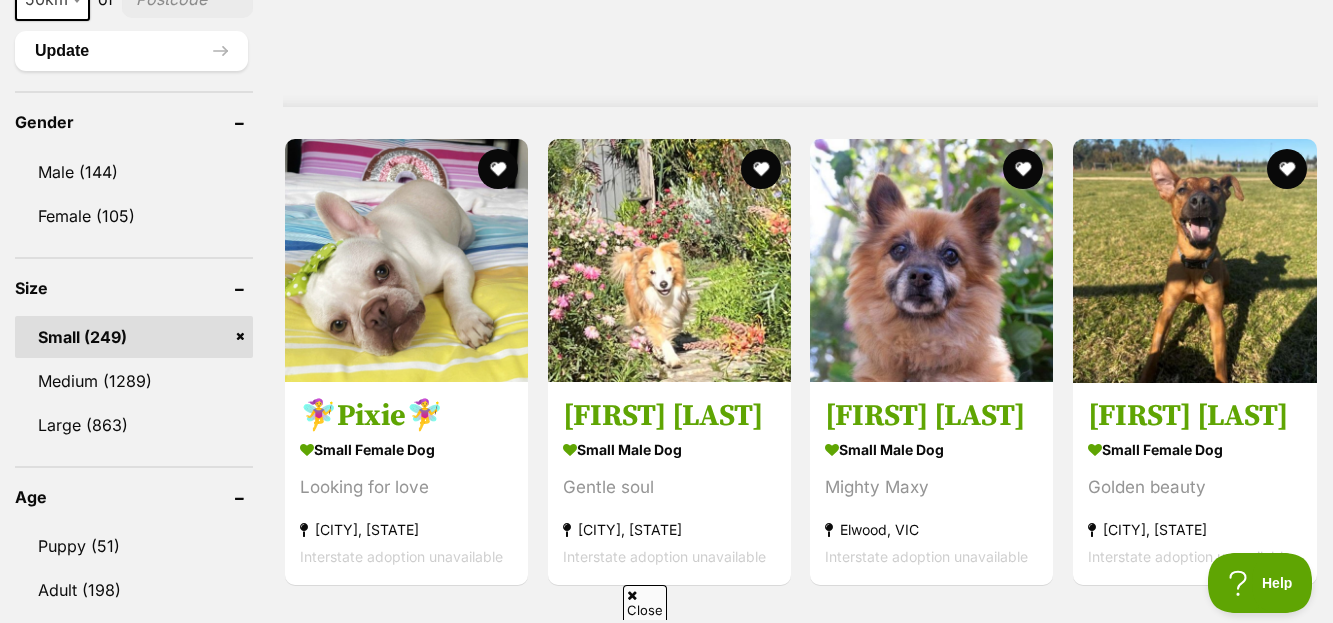 scroll, scrollTop: 2180, scrollLeft: 0, axis: vertical 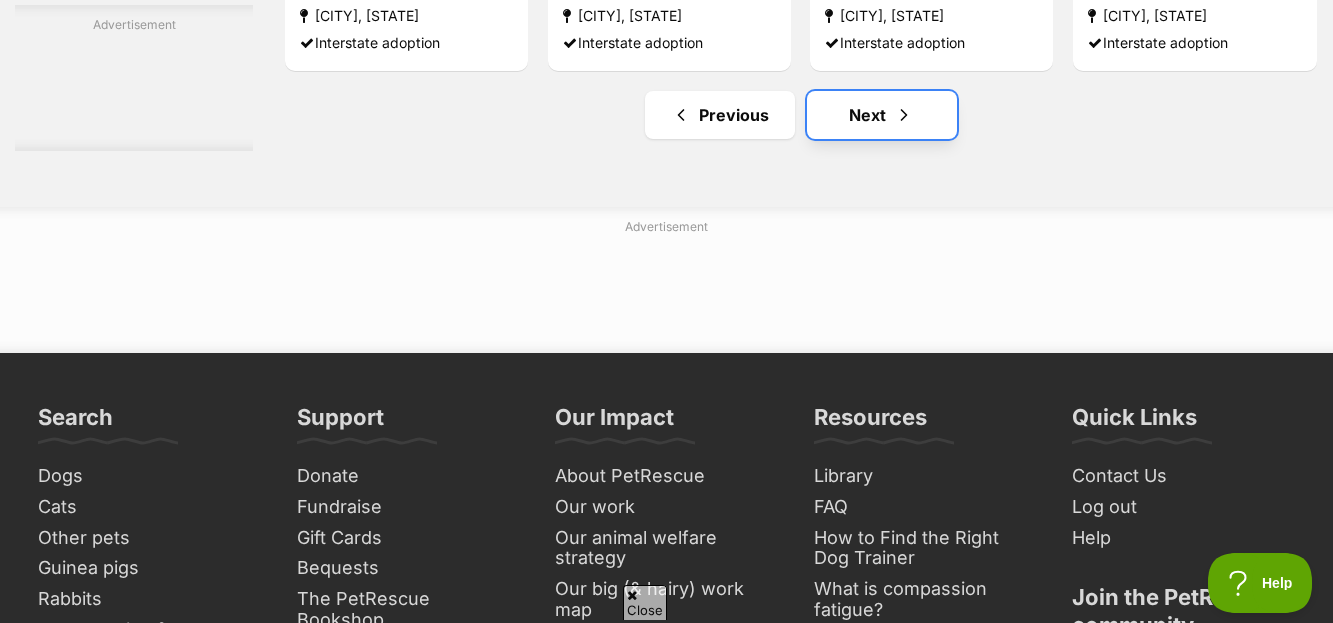 click on "Next" at bounding box center (882, 115) 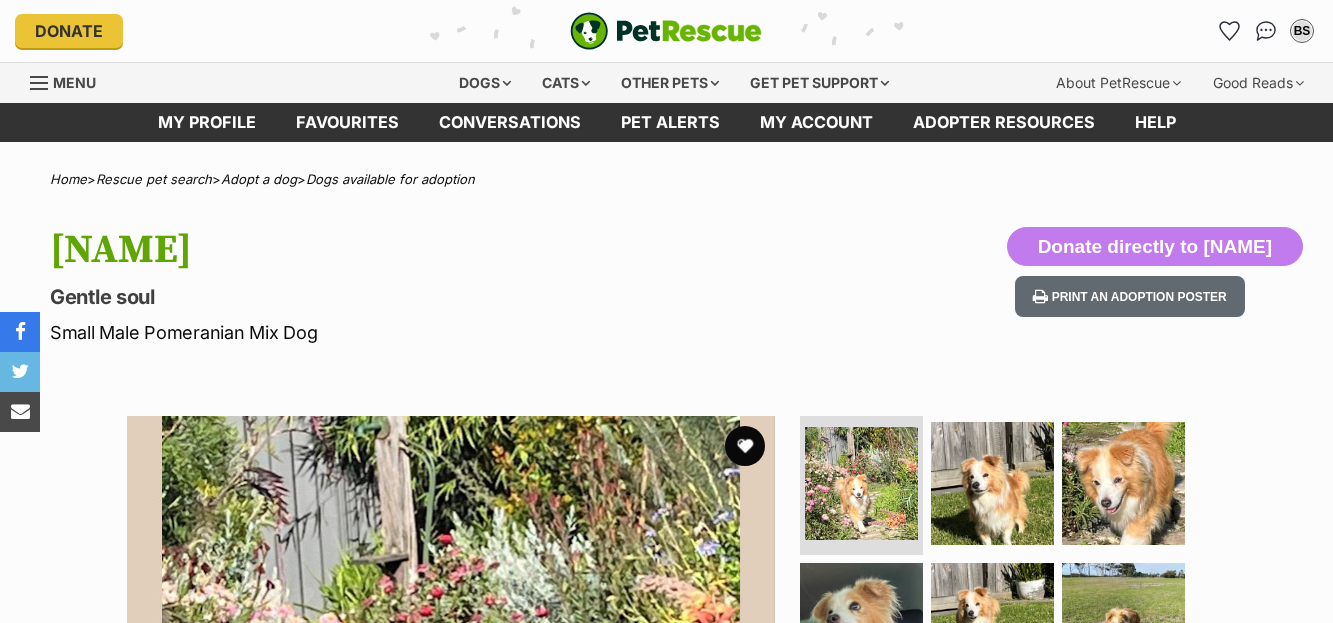 scroll, scrollTop: 0, scrollLeft: 0, axis: both 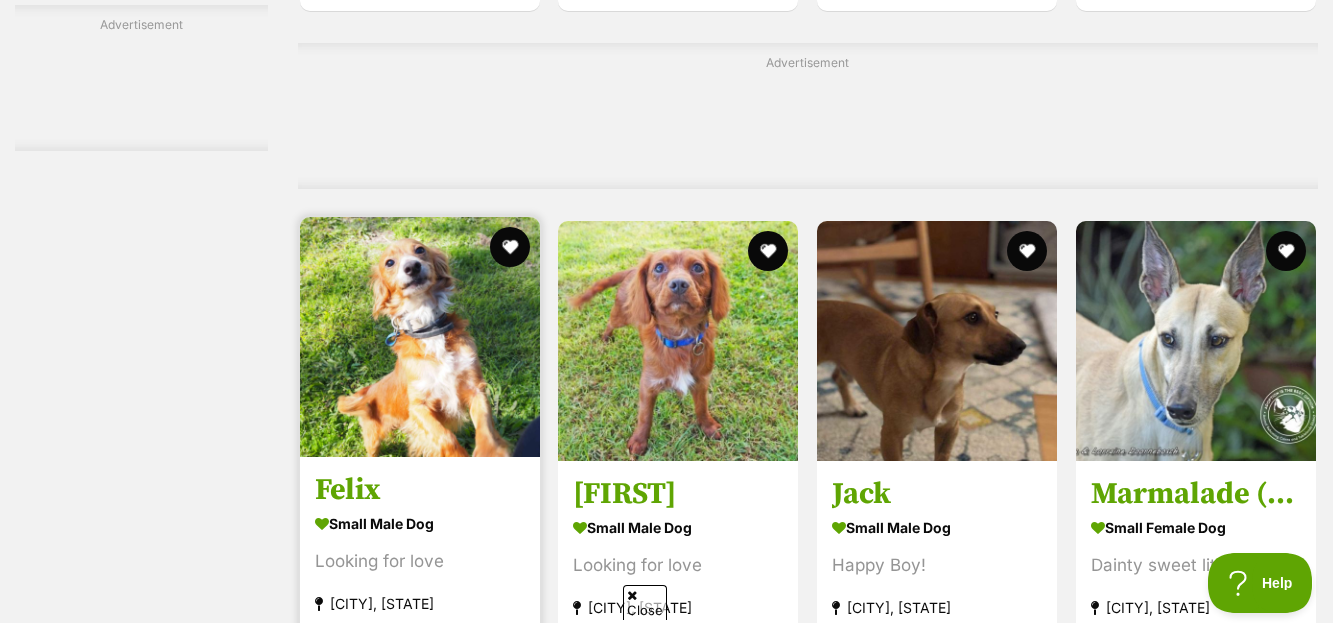click on "Felix" at bounding box center [420, 490] 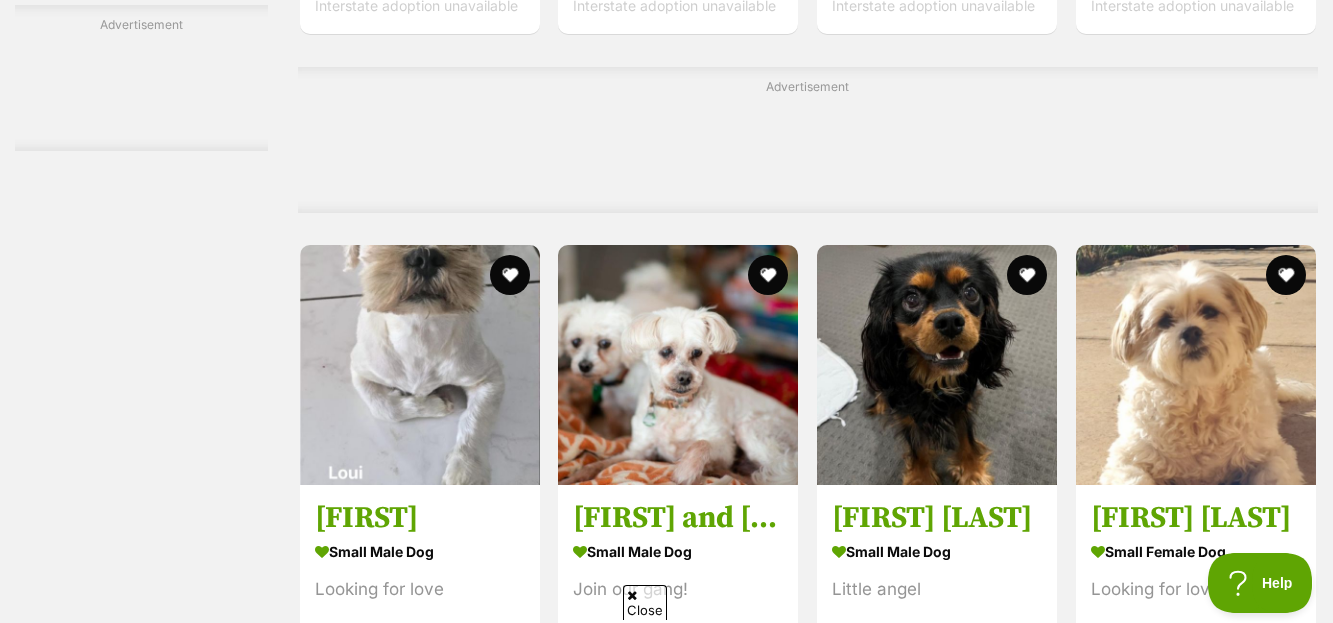 scroll, scrollTop: 9265, scrollLeft: 0, axis: vertical 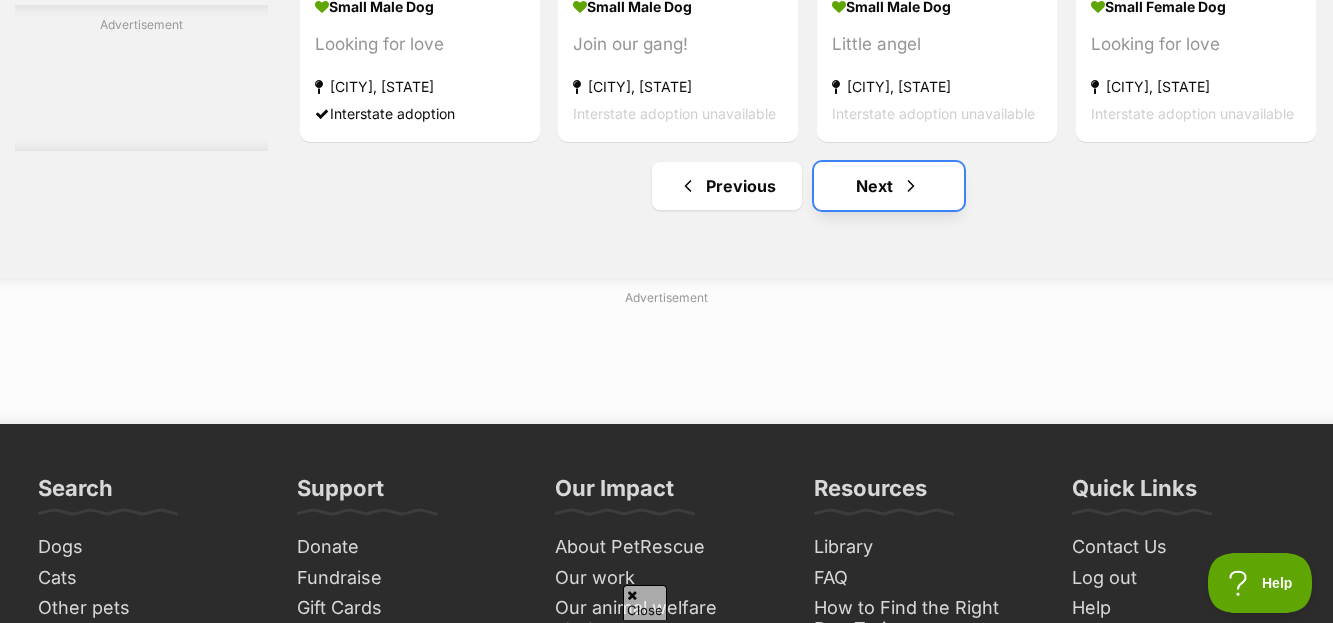 click on "Next" at bounding box center [889, 186] 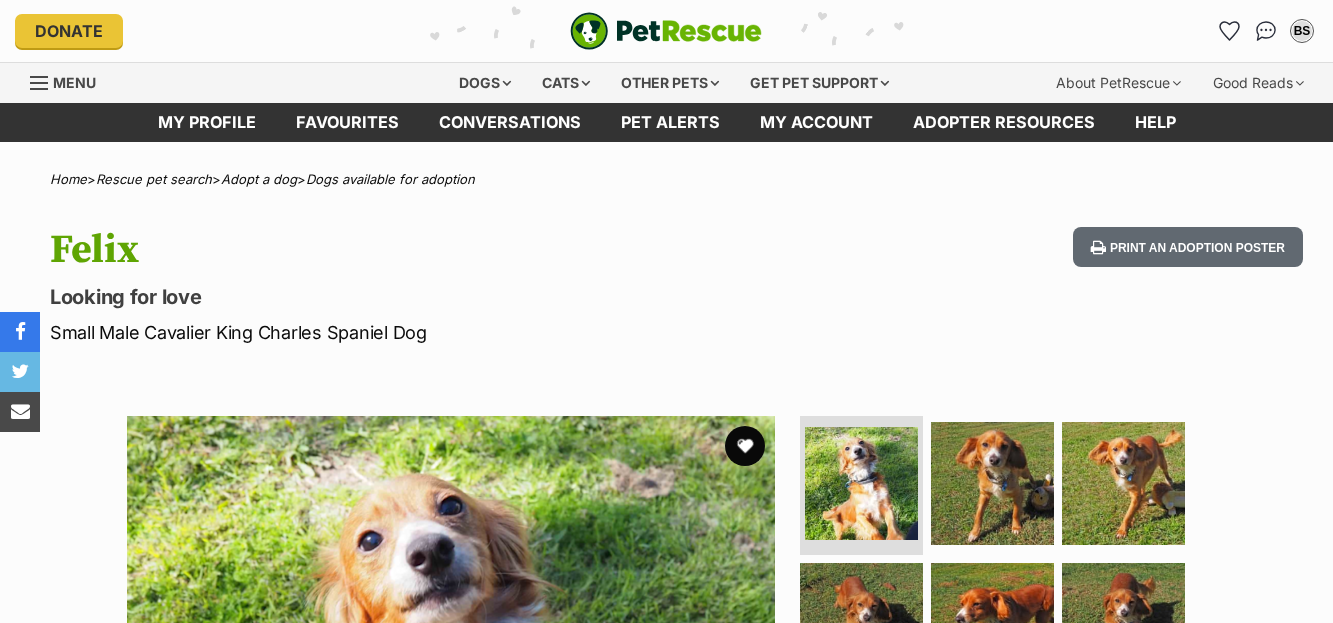 scroll, scrollTop: 0, scrollLeft: 0, axis: both 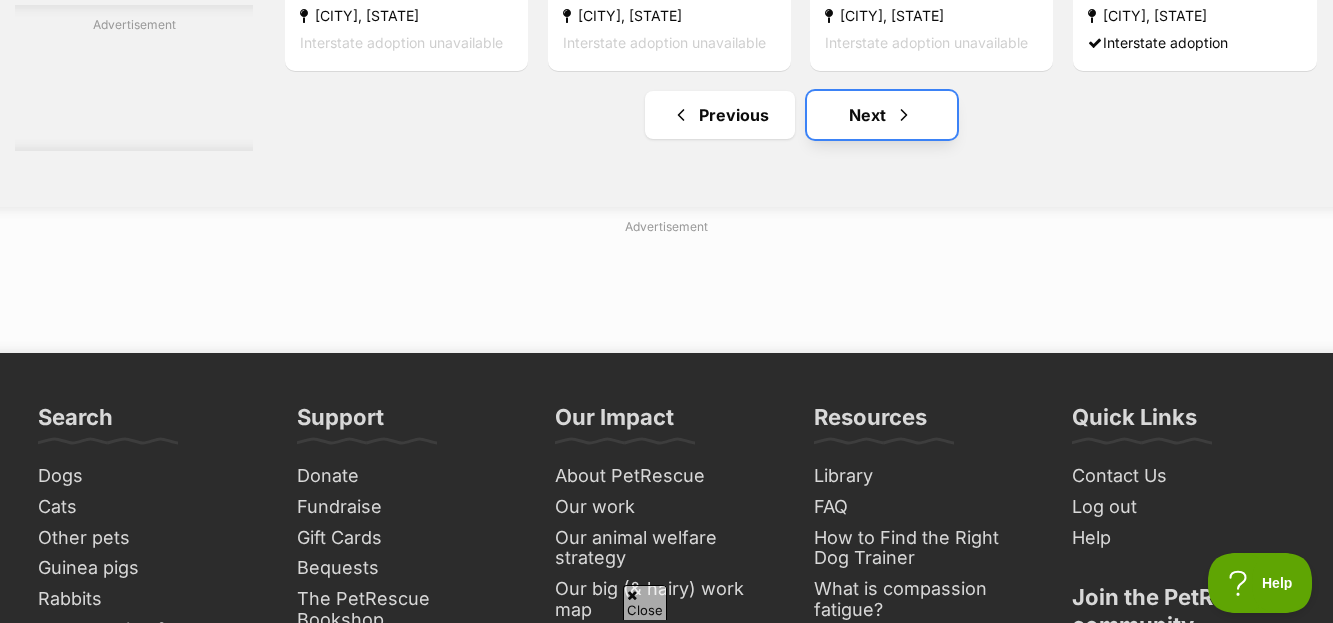 click on "Next" at bounding box center (882, 115) 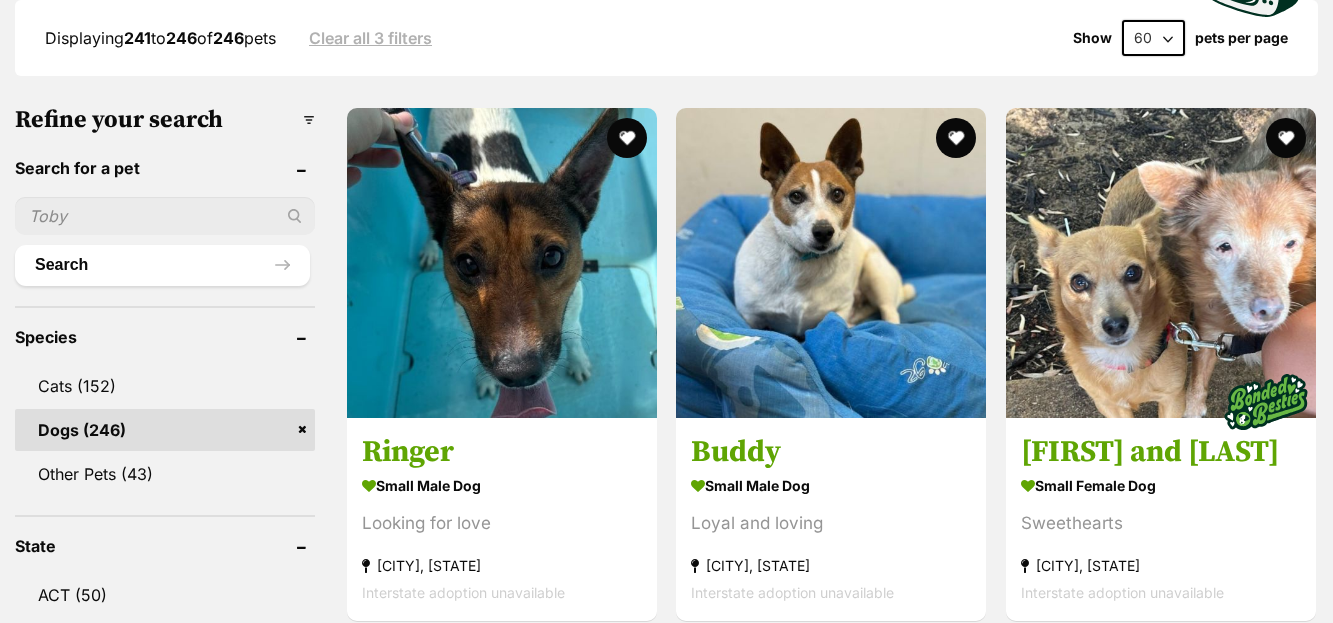 scroll, scrollTop: 0, scrollLeft: 0, axis: both 